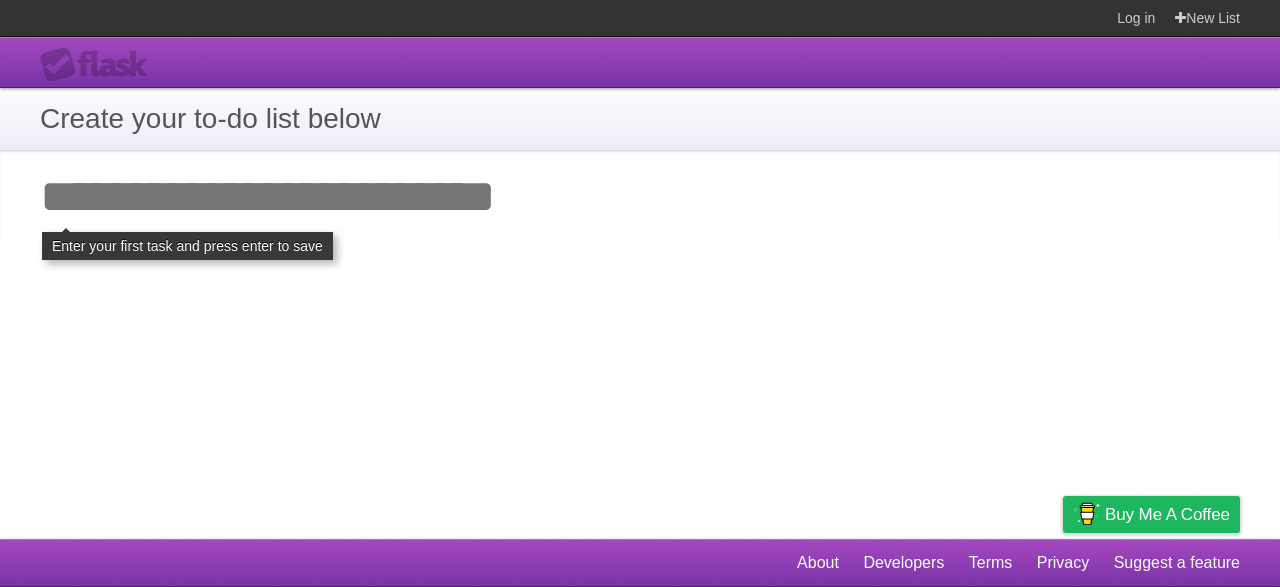 scroll, scrollTop: 0, scrollLeft: 0, axis: both 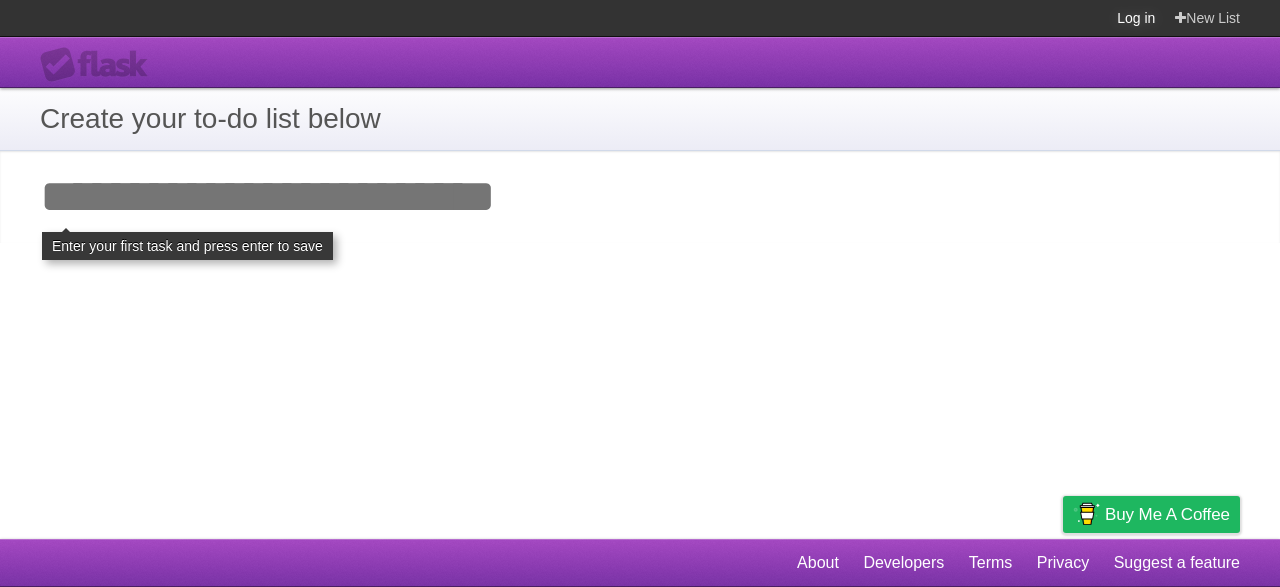 click on "Log in" at bounding box center (1136, 18) 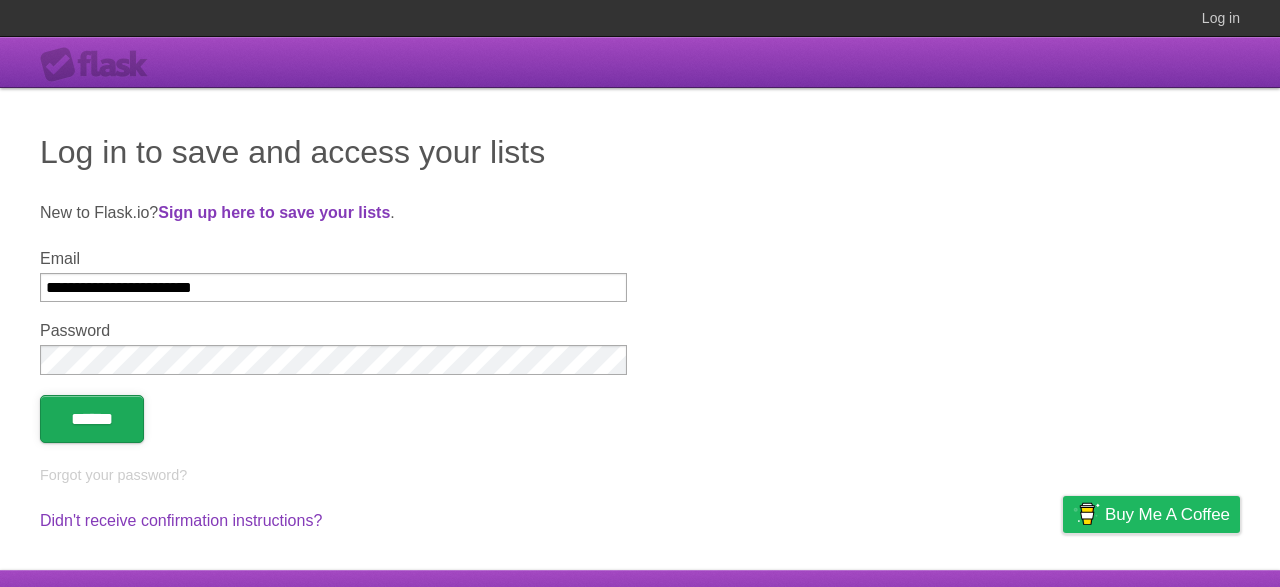 type on "**********" 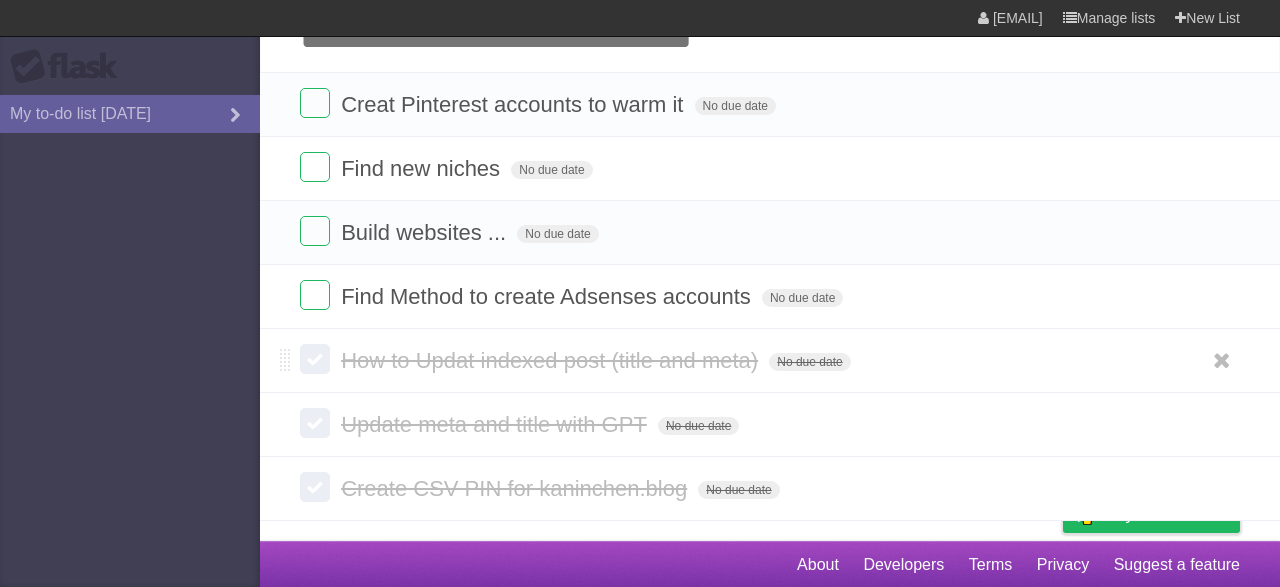 scroll, scrollTop: 0, scrollLeft: 0, axis: both 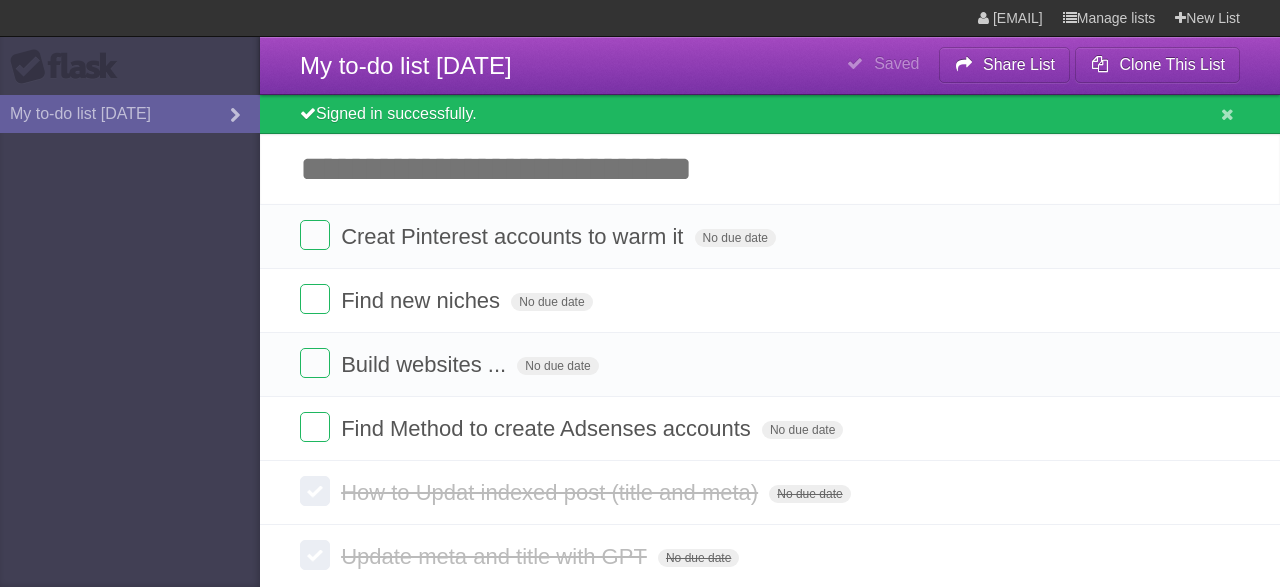 click on "Flask
My to-do list 09/13/2024" at bounding box center (130, 293) 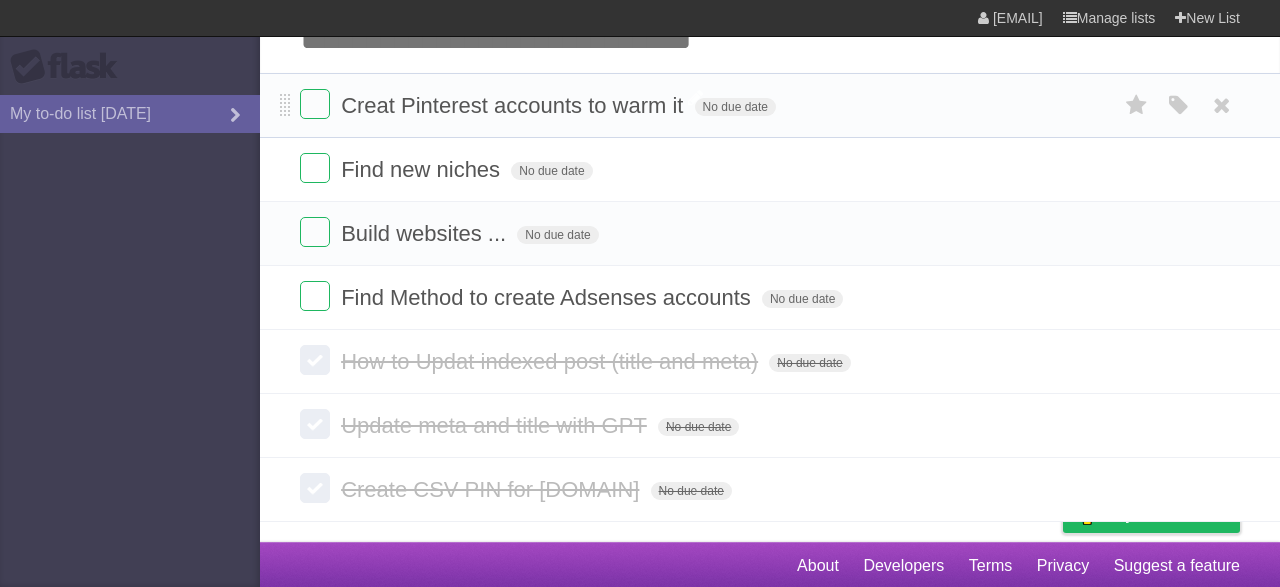 scroll, scrollTop: 0, scrollLeft: 0, axis: both 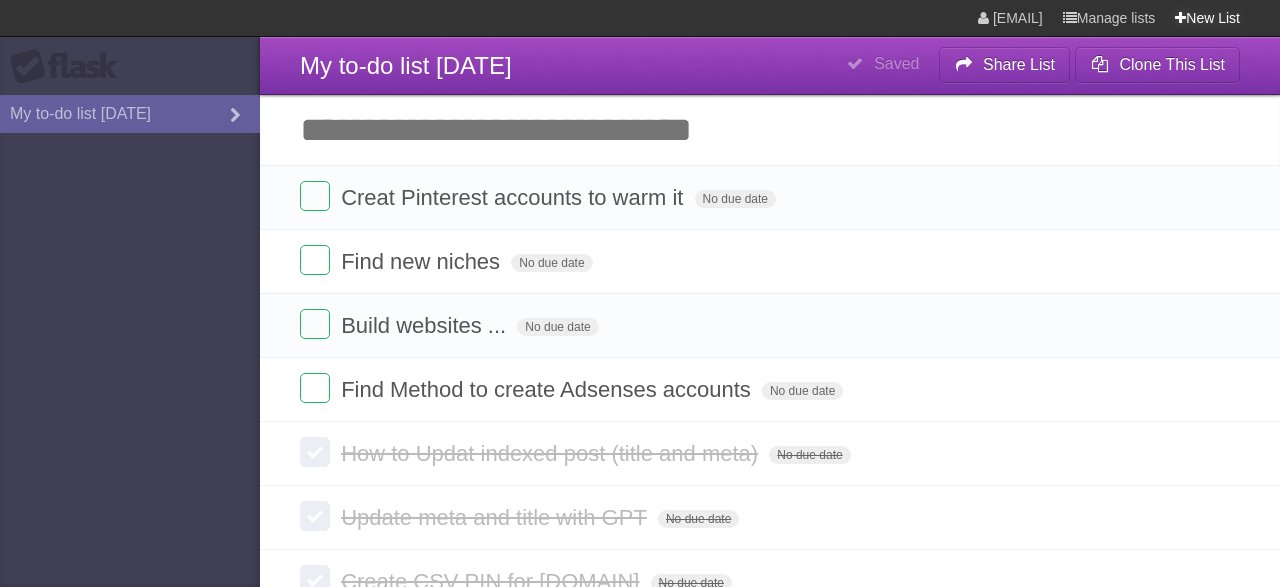 click on "New List" at bounding box center (1207, 18) 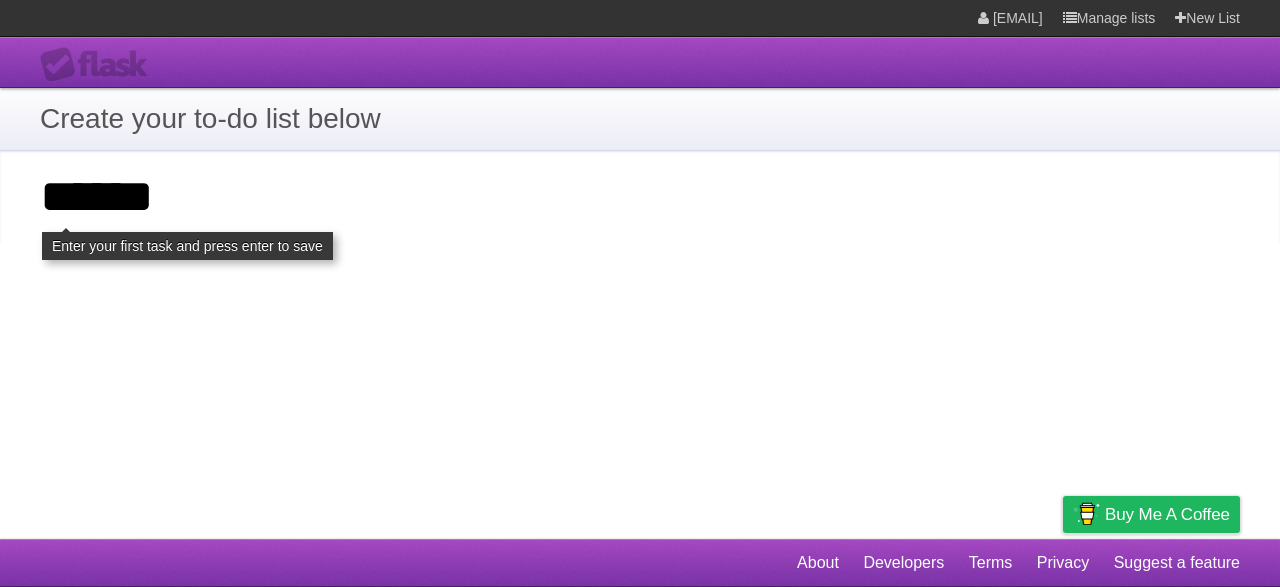 type on "******" 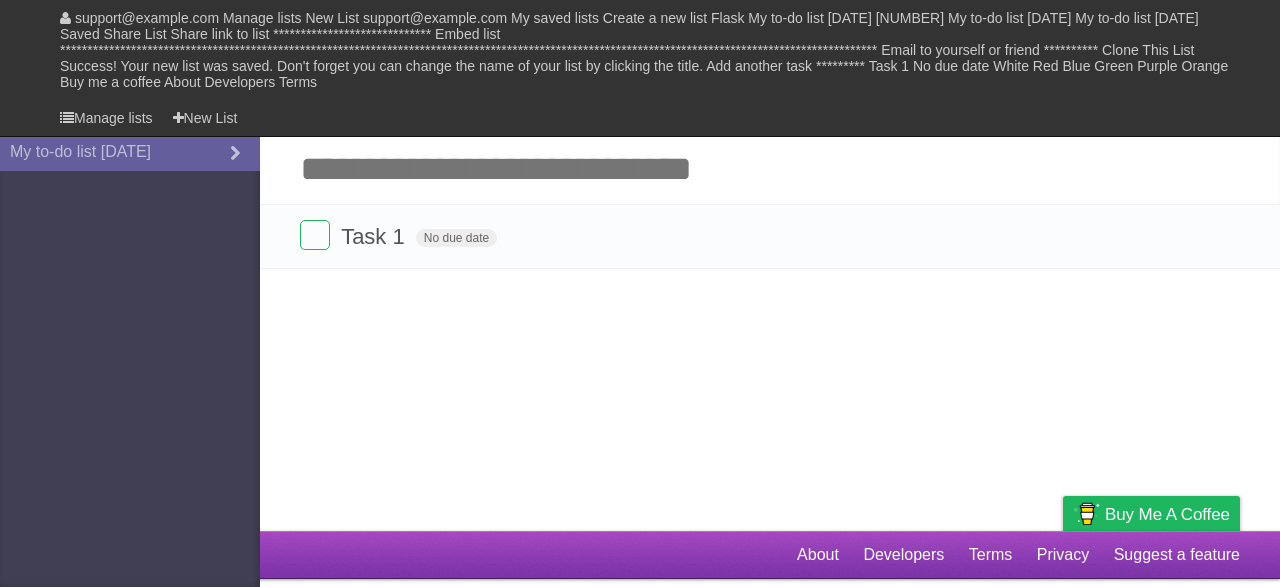 scroll, scrollTop: 0, scrollLeft: 0, axis: both 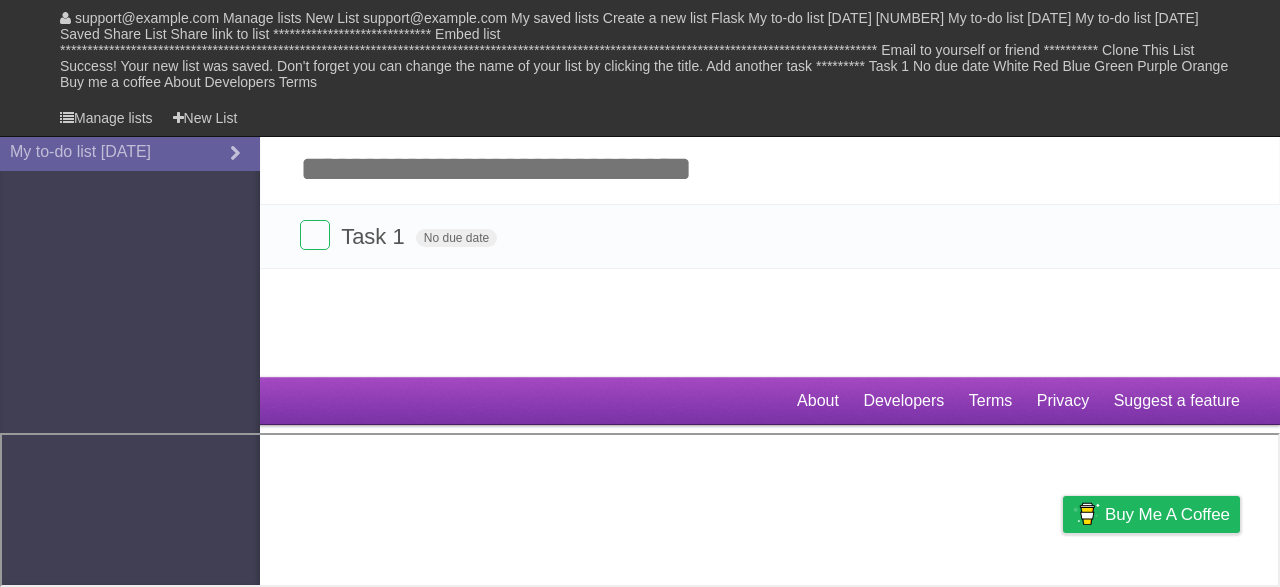 click at bounding box center [1227, 115] 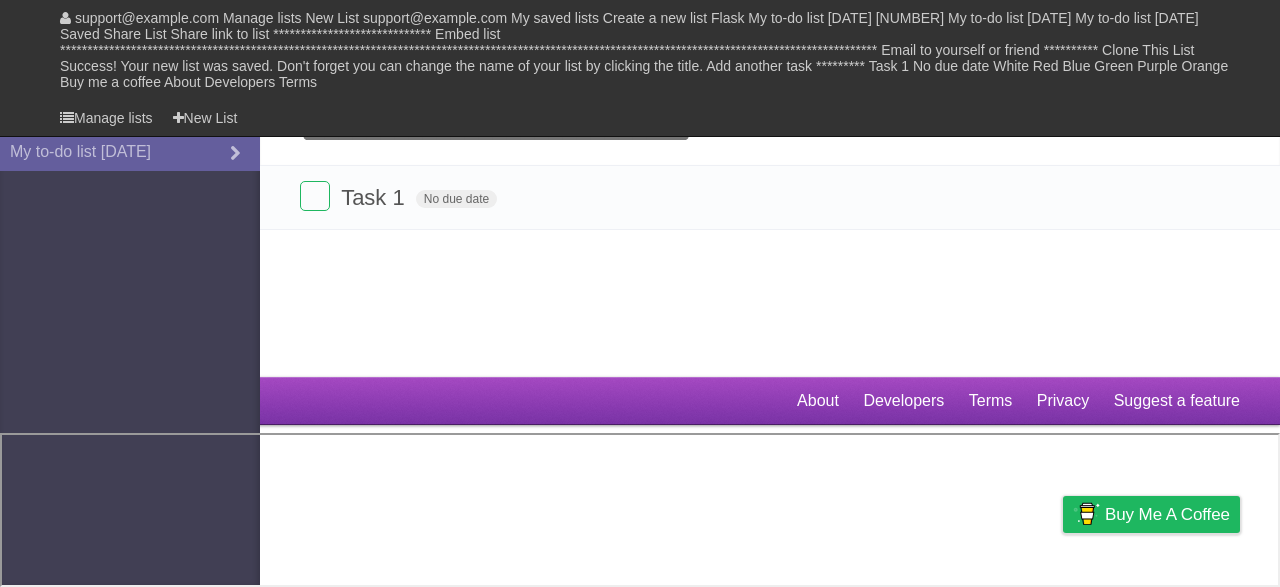 click on "Add another task" at bounding box center [770, 130] 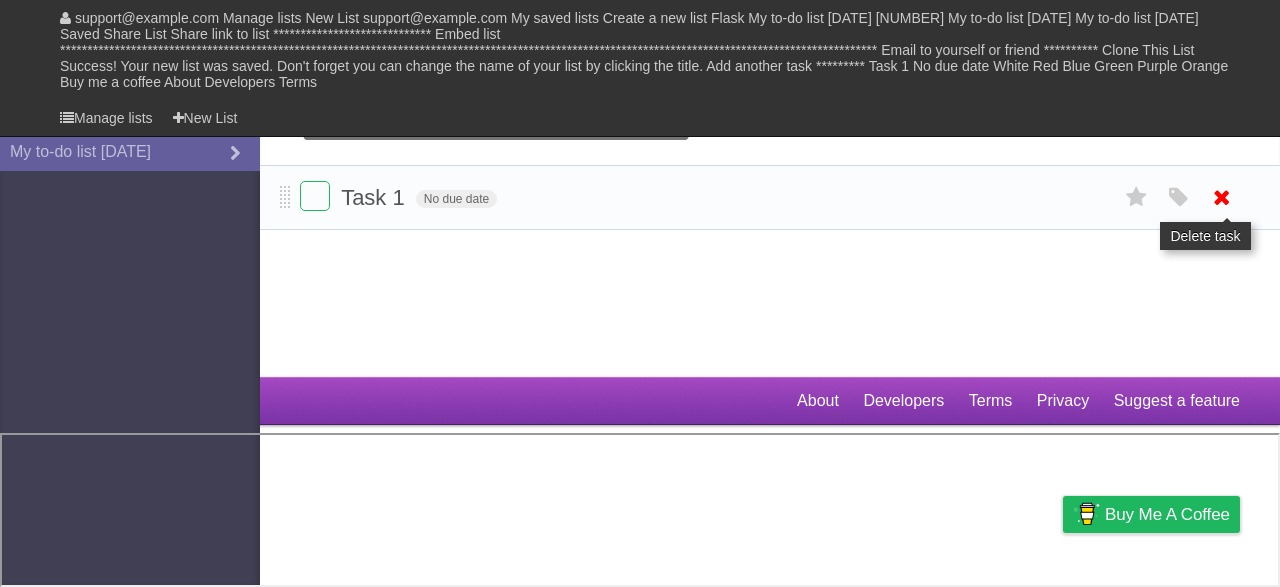 click at bounding box center [1222, 197] 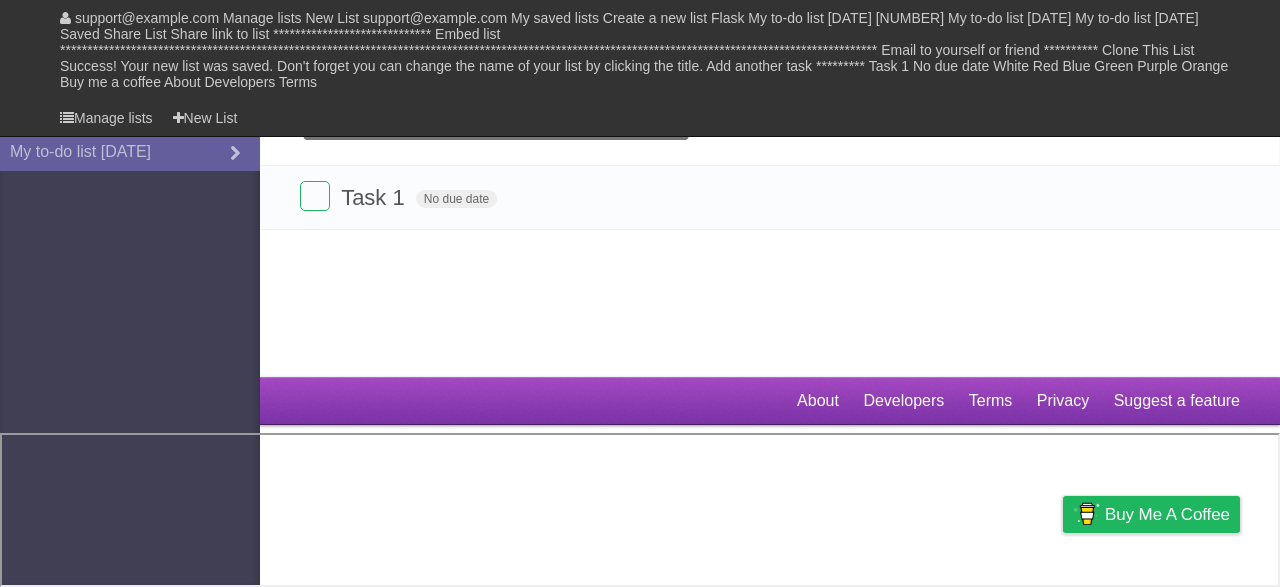 click on "Add another task" at bounding box center (770, 130) 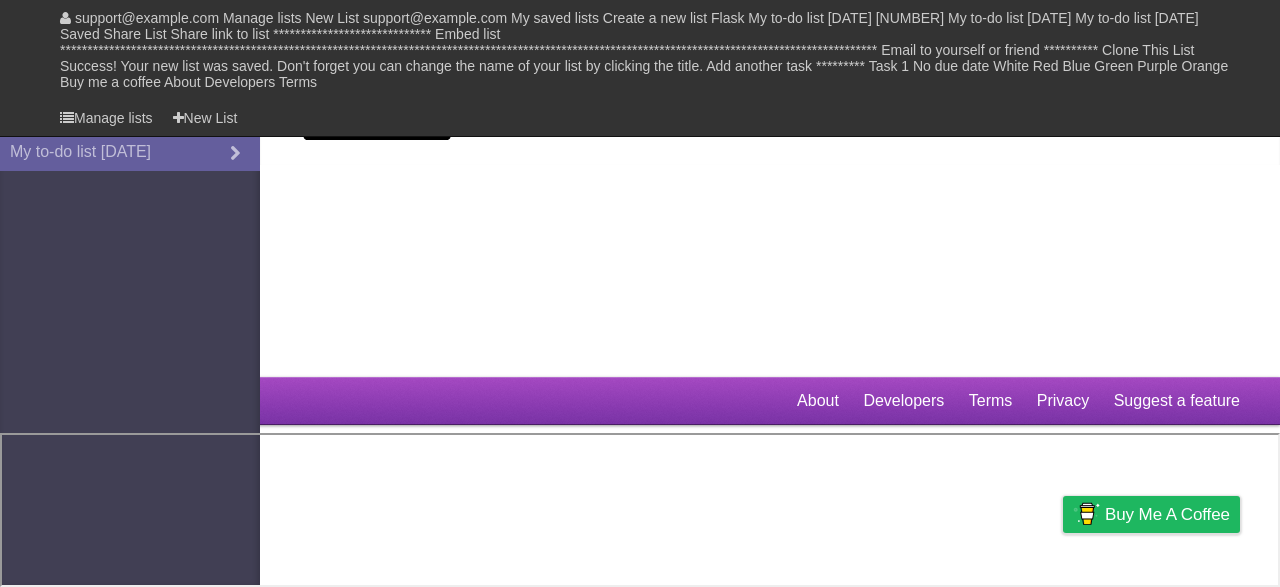 type on "**********" 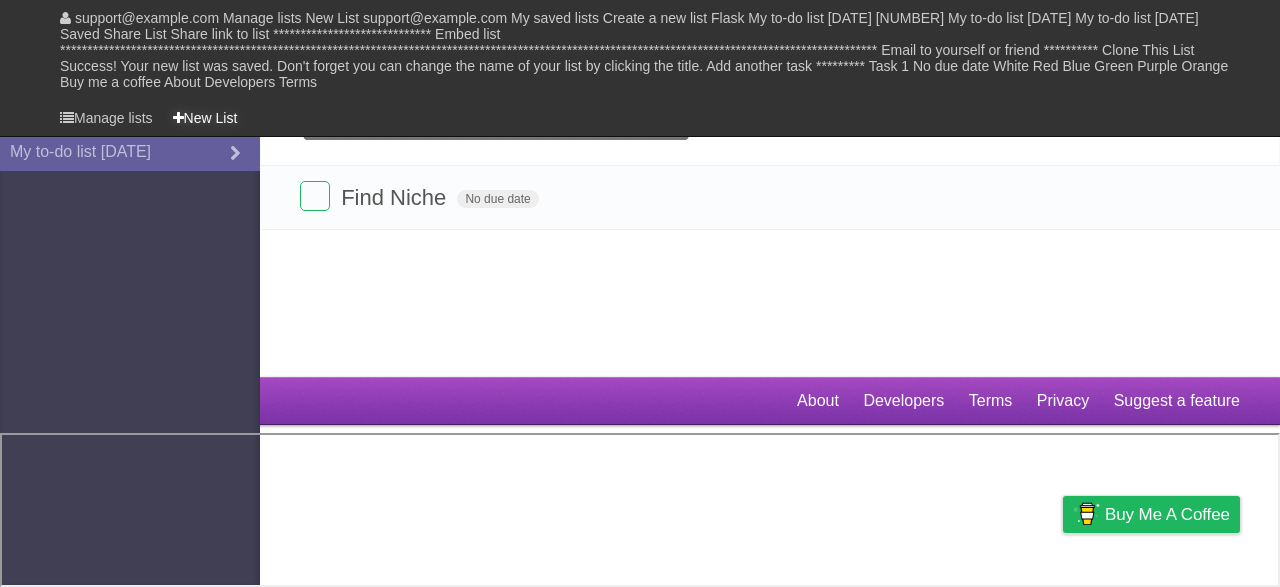 click on "New List" at bounding box center [205, 118] 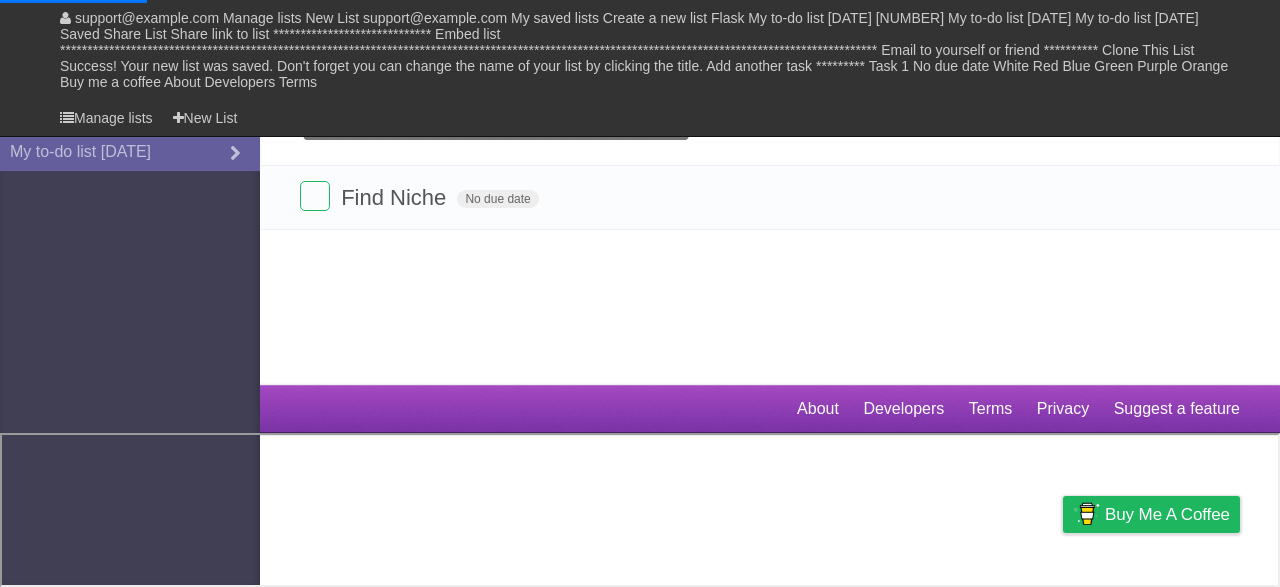 click on "Add another task" at bounding box center [770, 130] 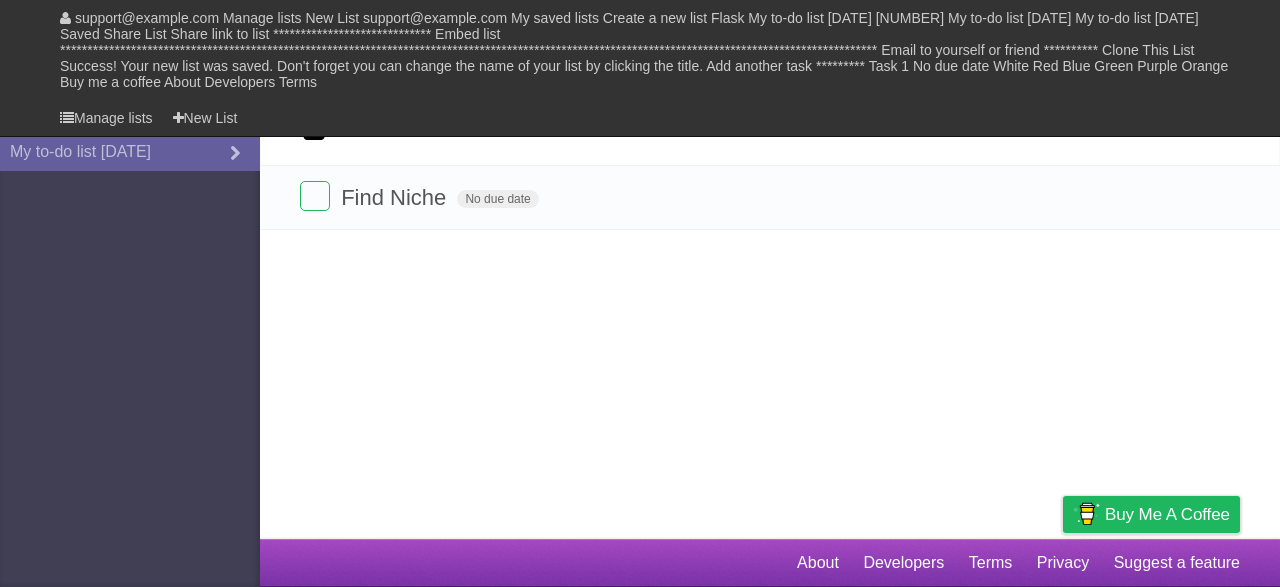 type on "*" 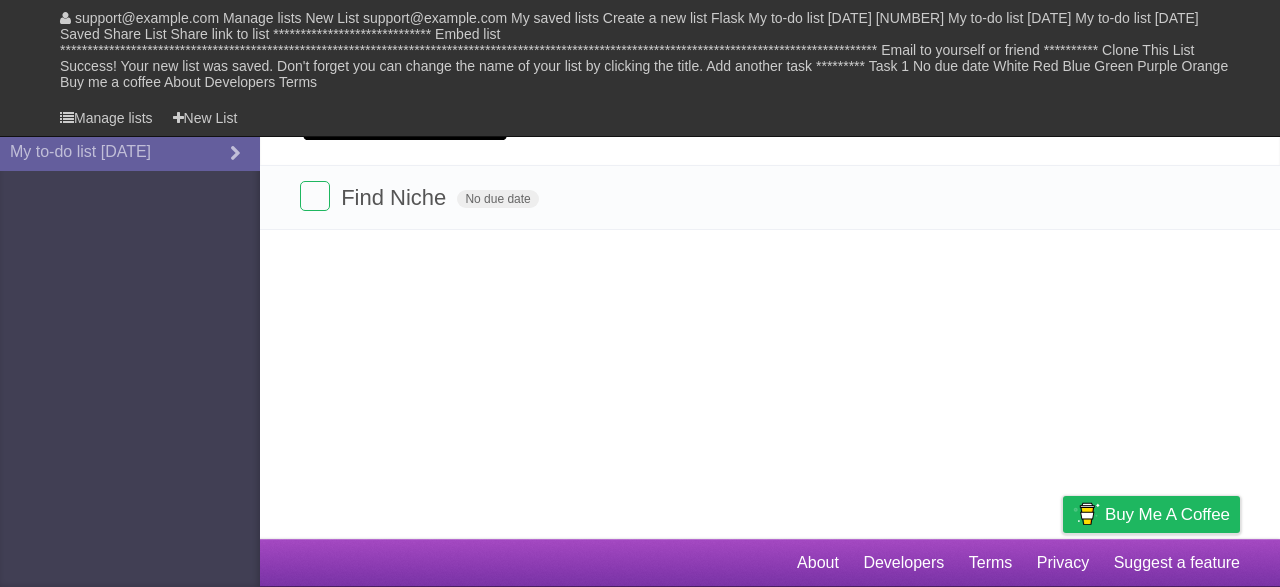 type on "**********" 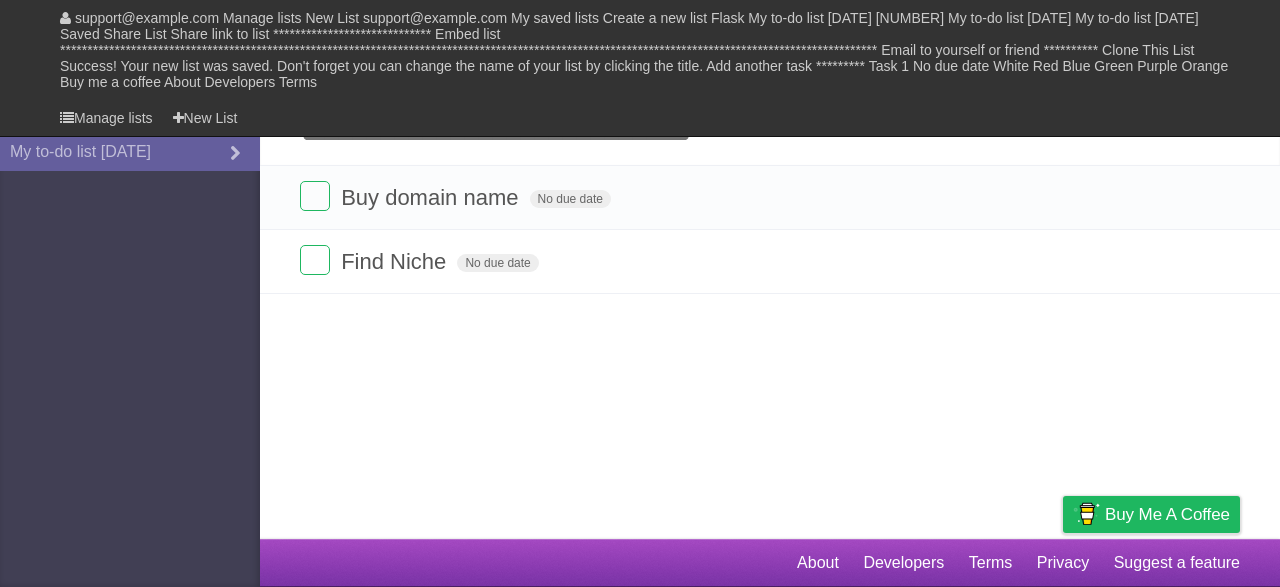 click on "Add another task" at bounding box center [770, 130] 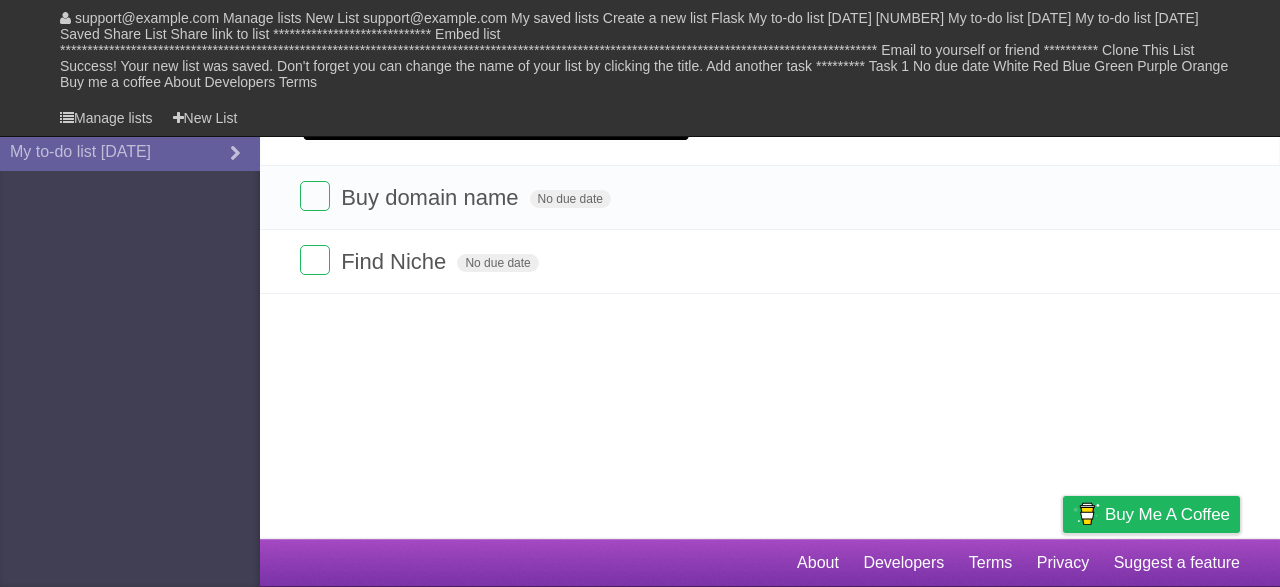 type on "**********" 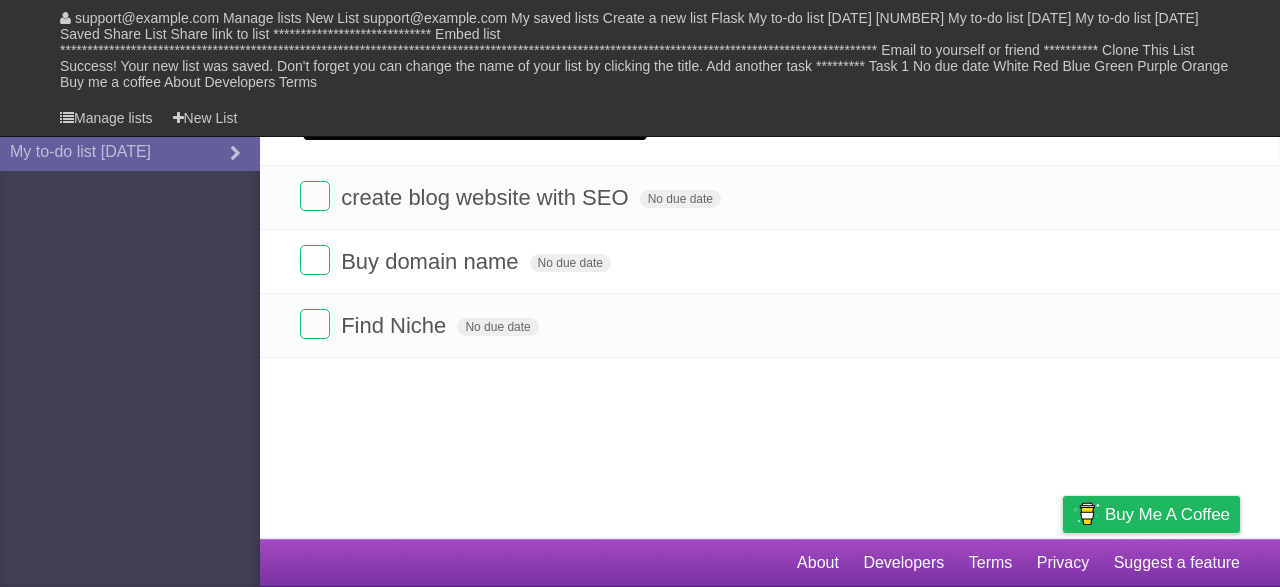 type on "**********" 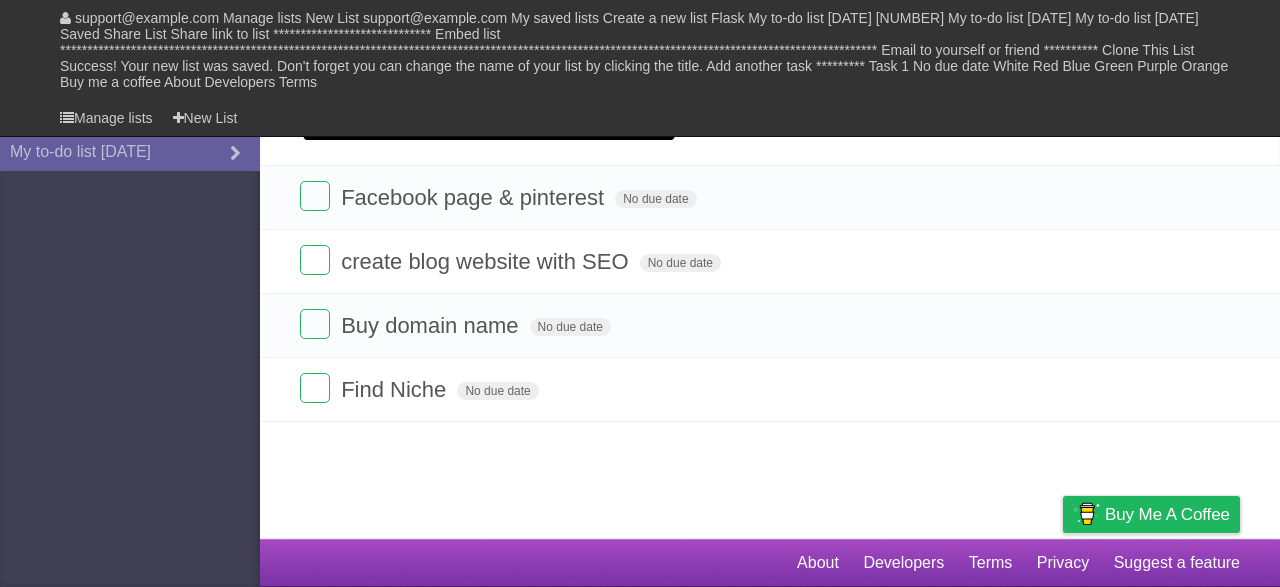 type on "**********" 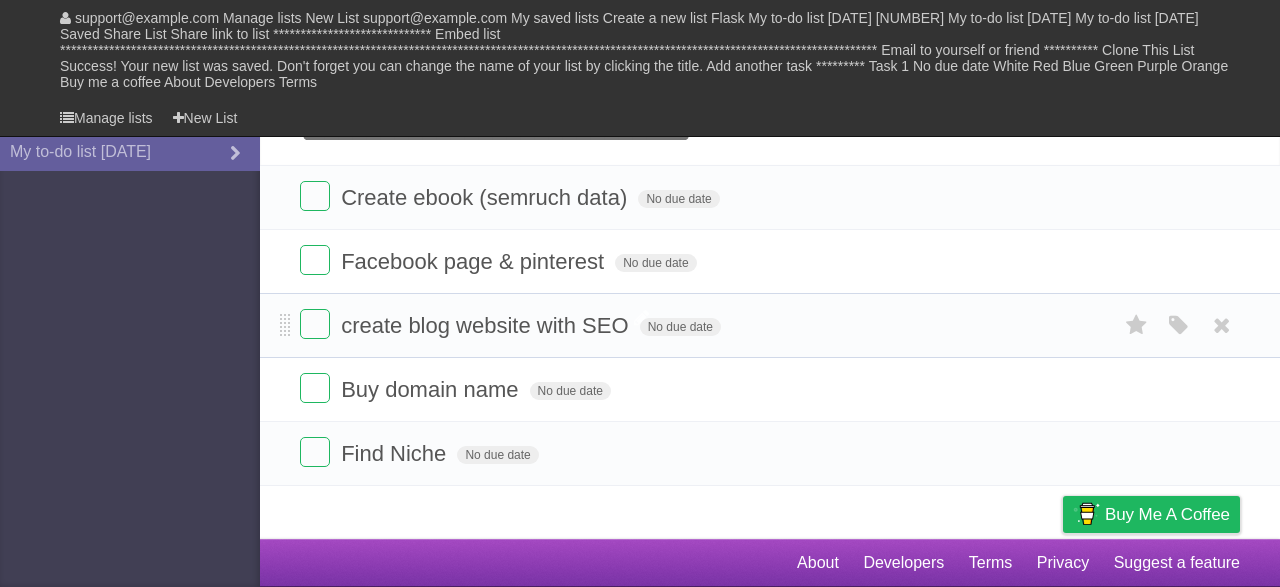 click on "create blog website with SEO" at bounding box center [487, 325] 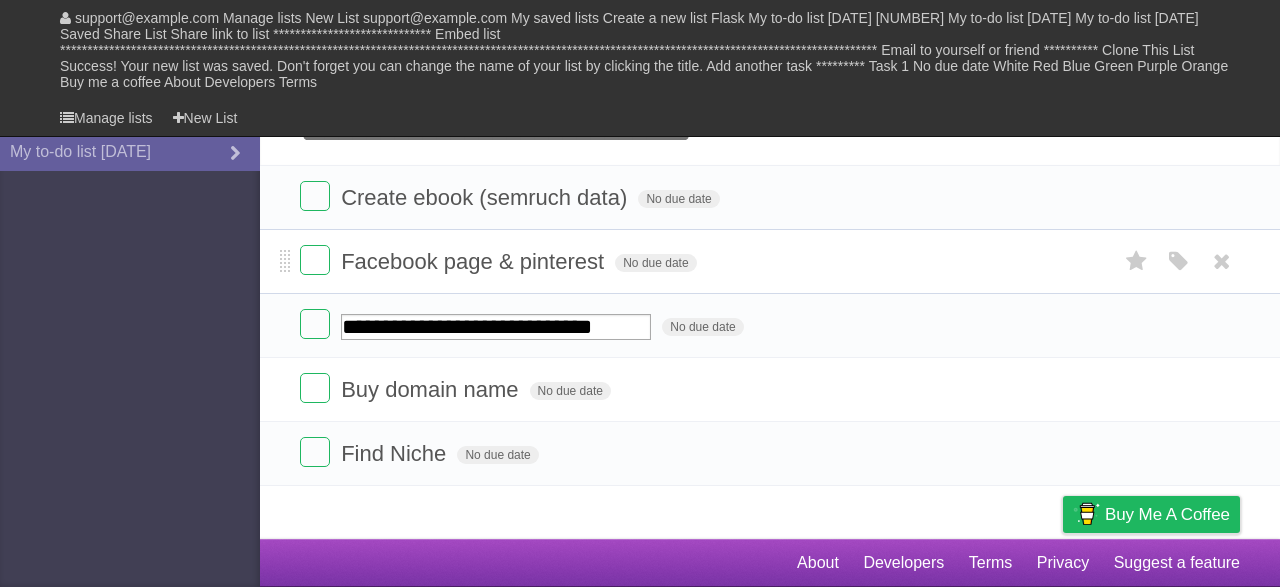 click on "Facebook page & pinterest" at bounding box center (475, 261) 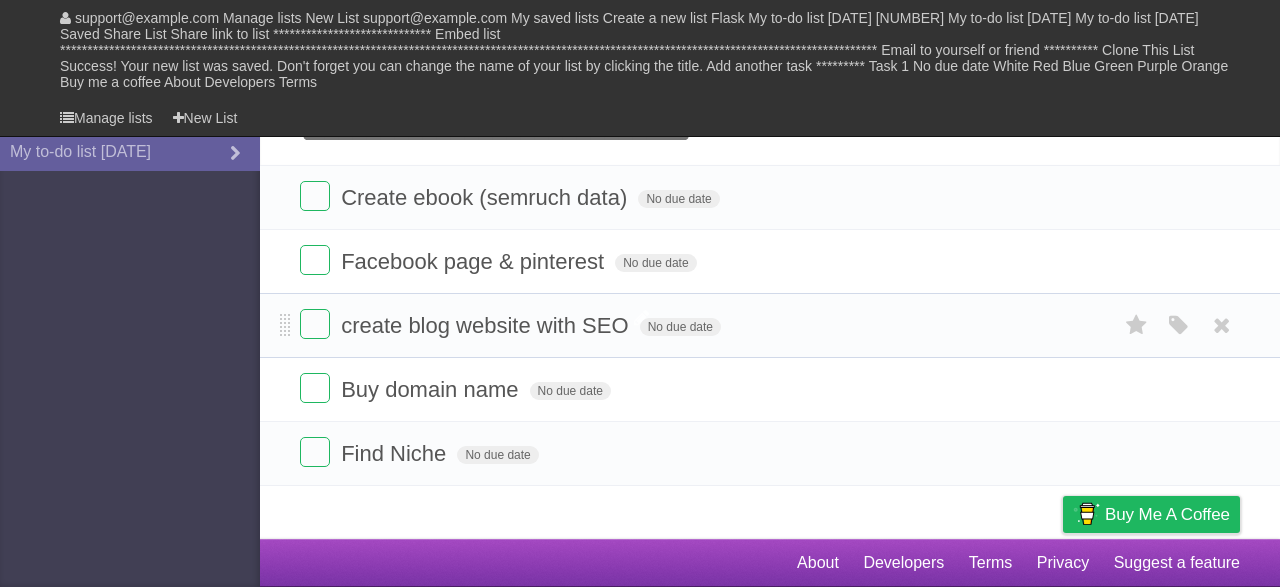 click on "create blog website with SEO" at bounding box center [487, 325] 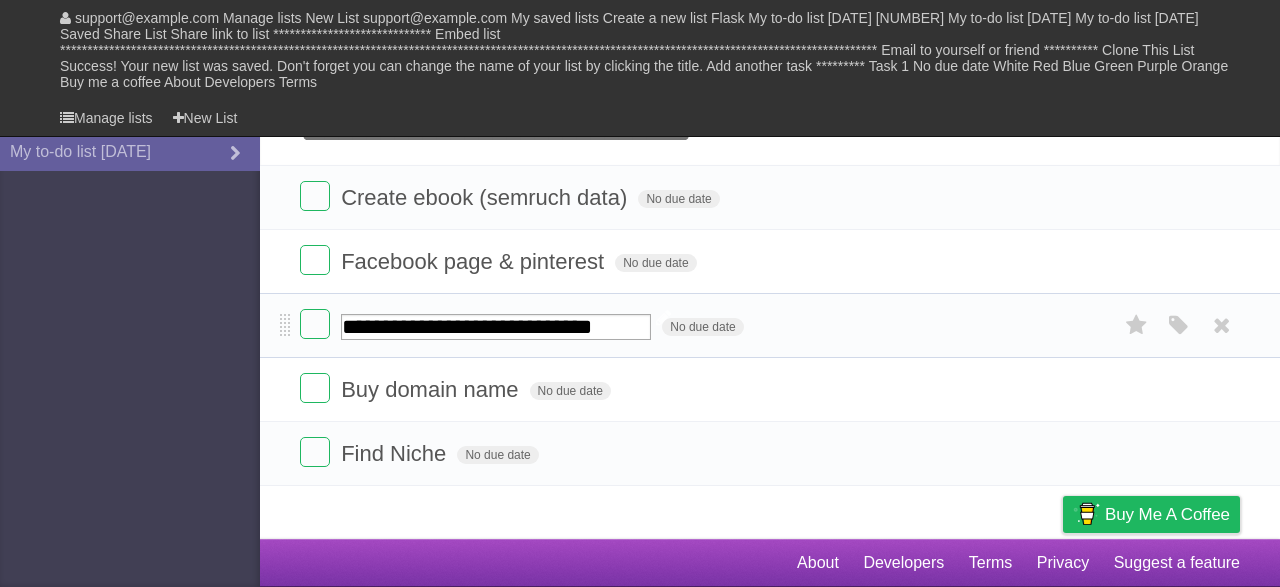 click on "**********" at bounding box center [496, 327] 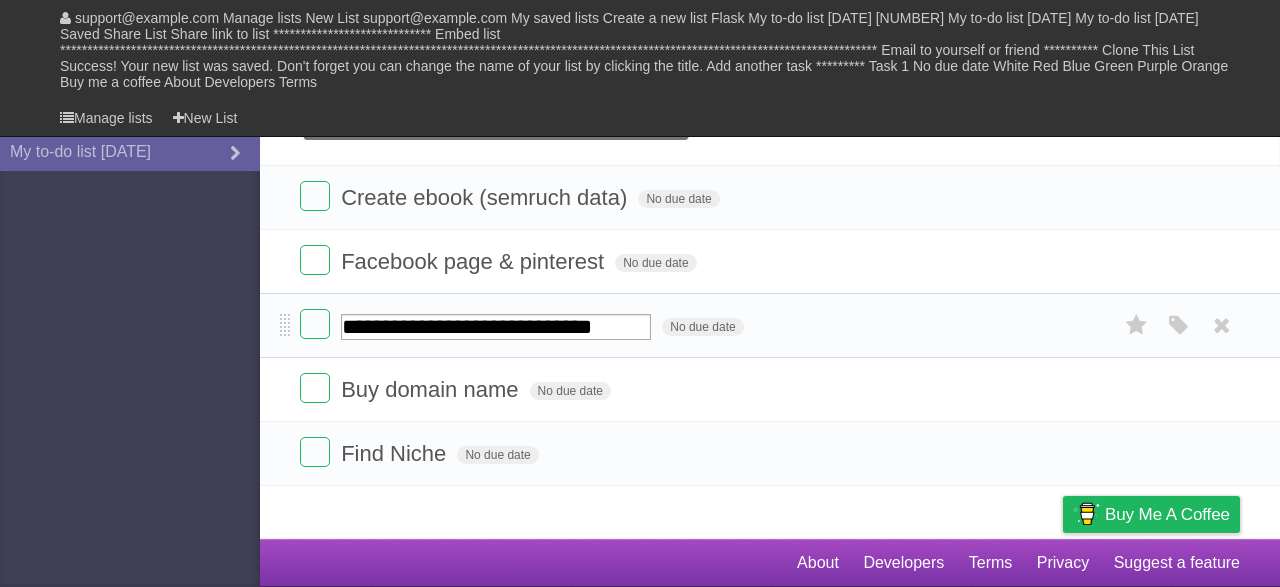 type on "**********" 